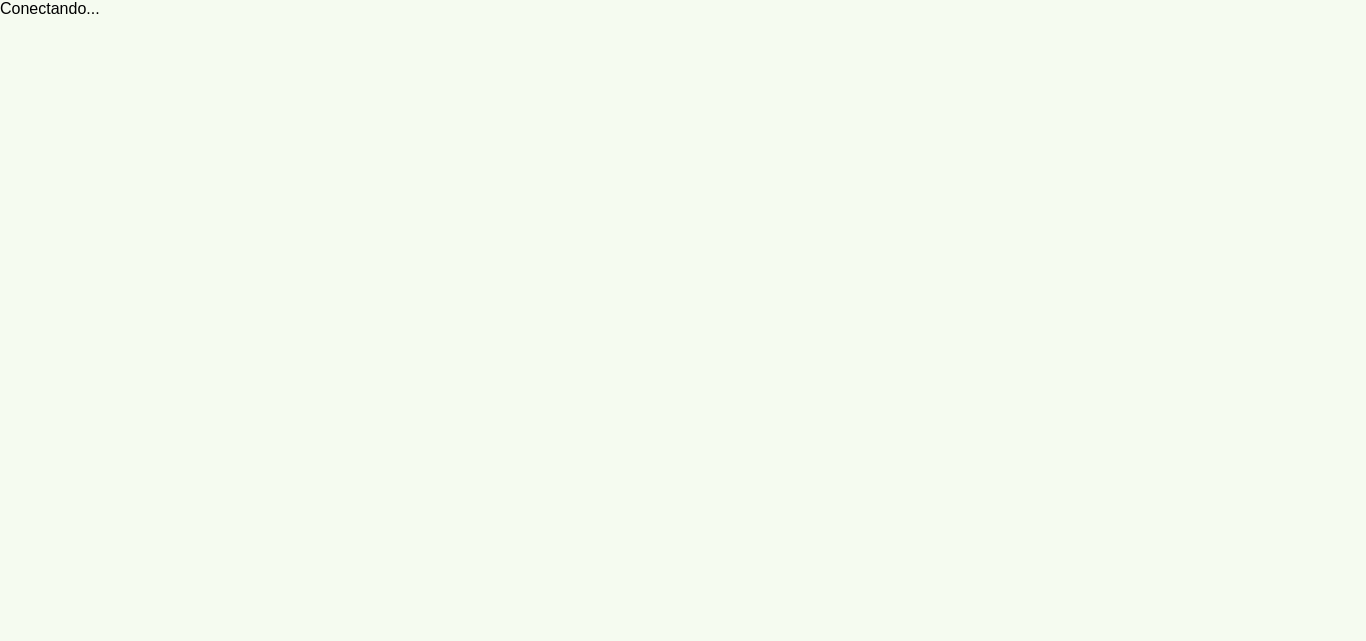 scroll, scrollTop: 0, scrollLeft: 0, axis: both 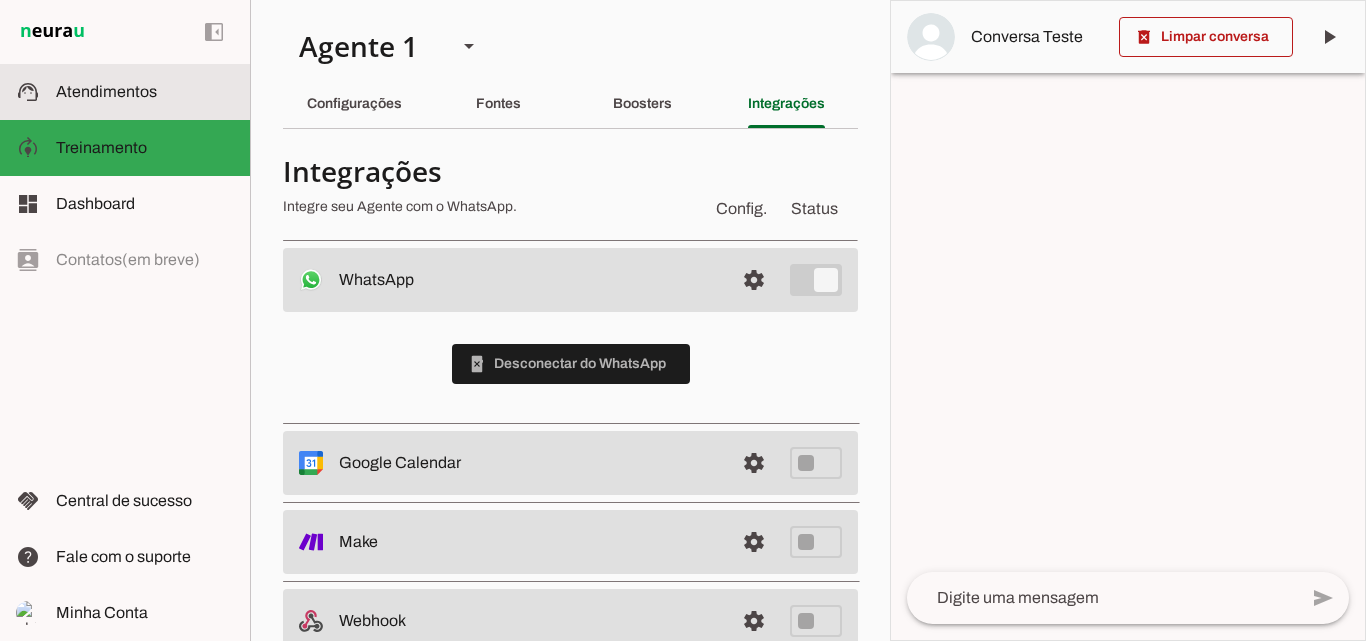 click on "Atendimentos" 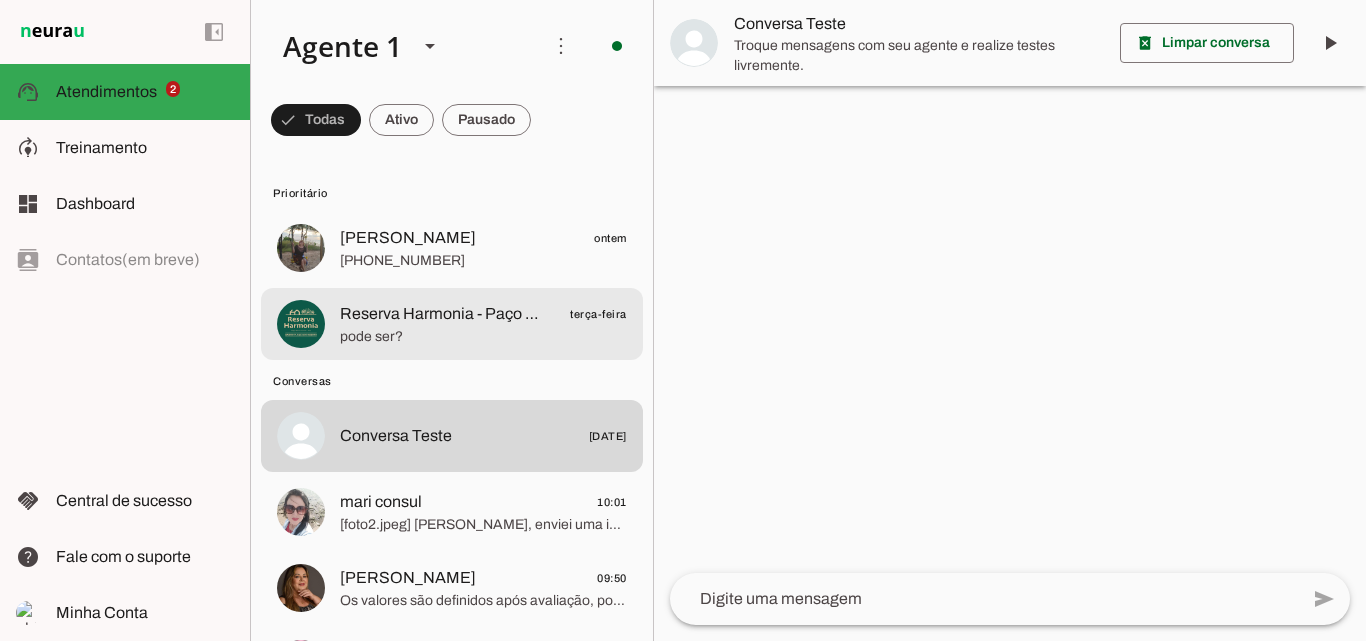 click on "pode ser?" 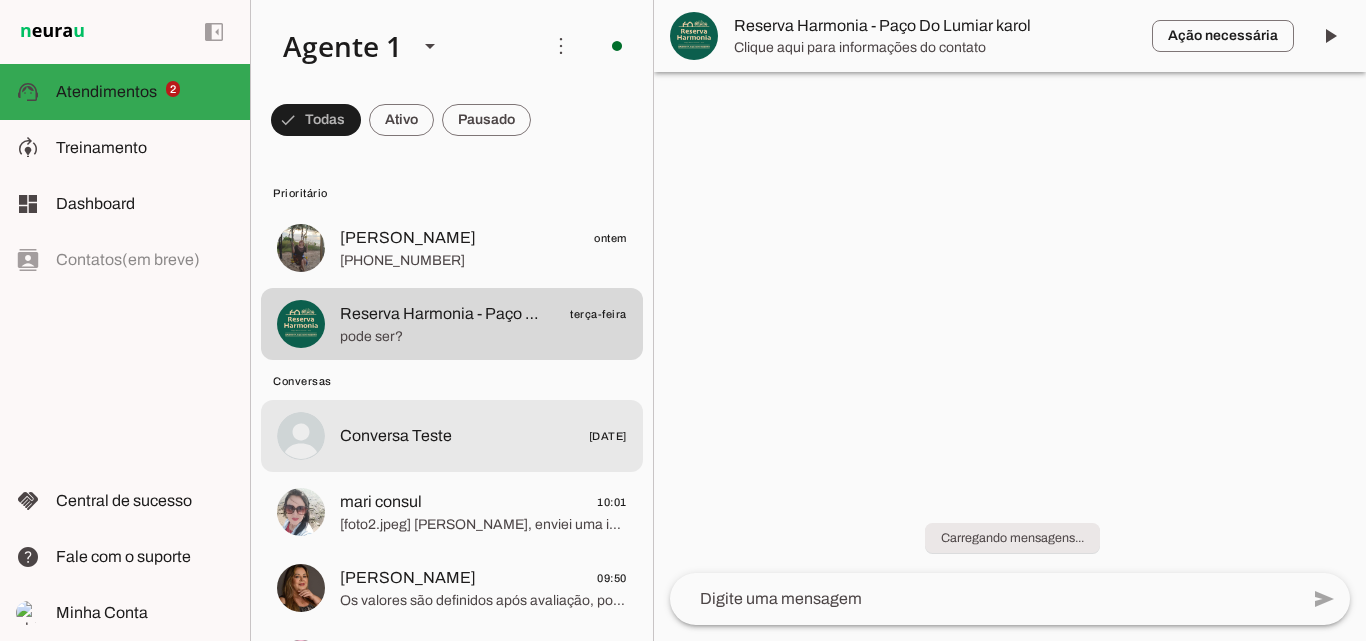 click on "Conversa Teste
[DATE]" 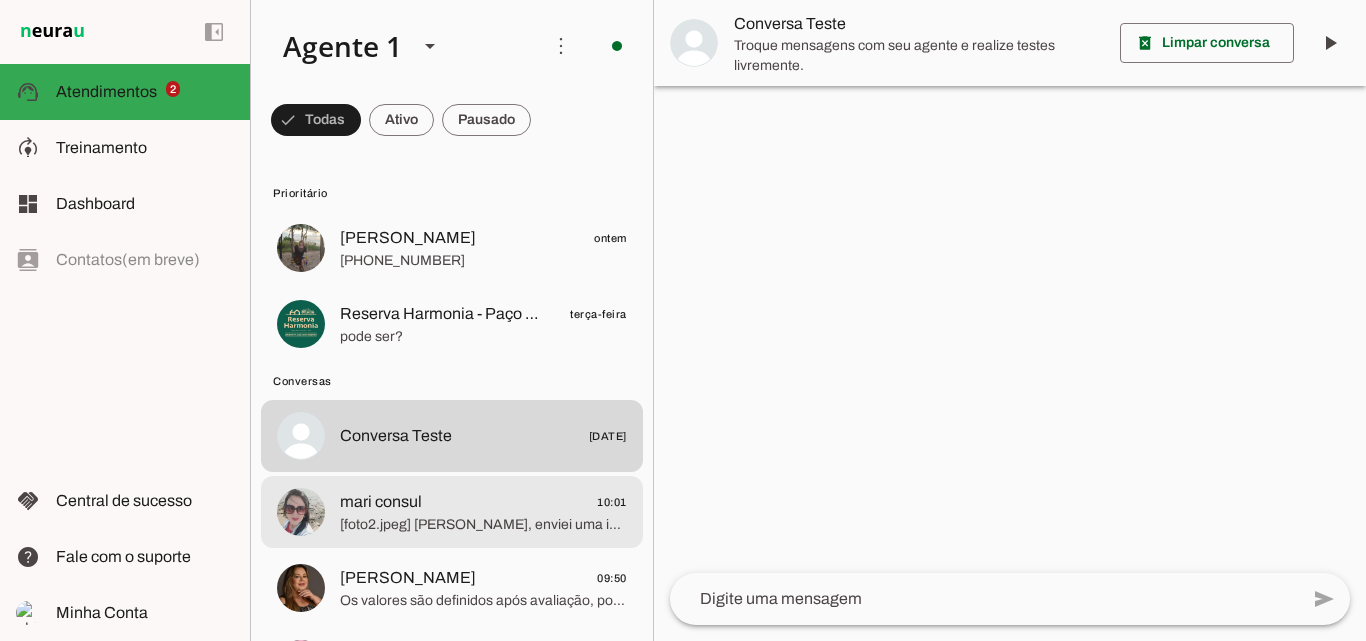 click on "[foto2.jpeg]
[PERSON_NAME], enviei uma imagem para você. A Dra. [PERSON_NAME] oferece uma avaliação personalizada que garante segurança e resultados incríveis." 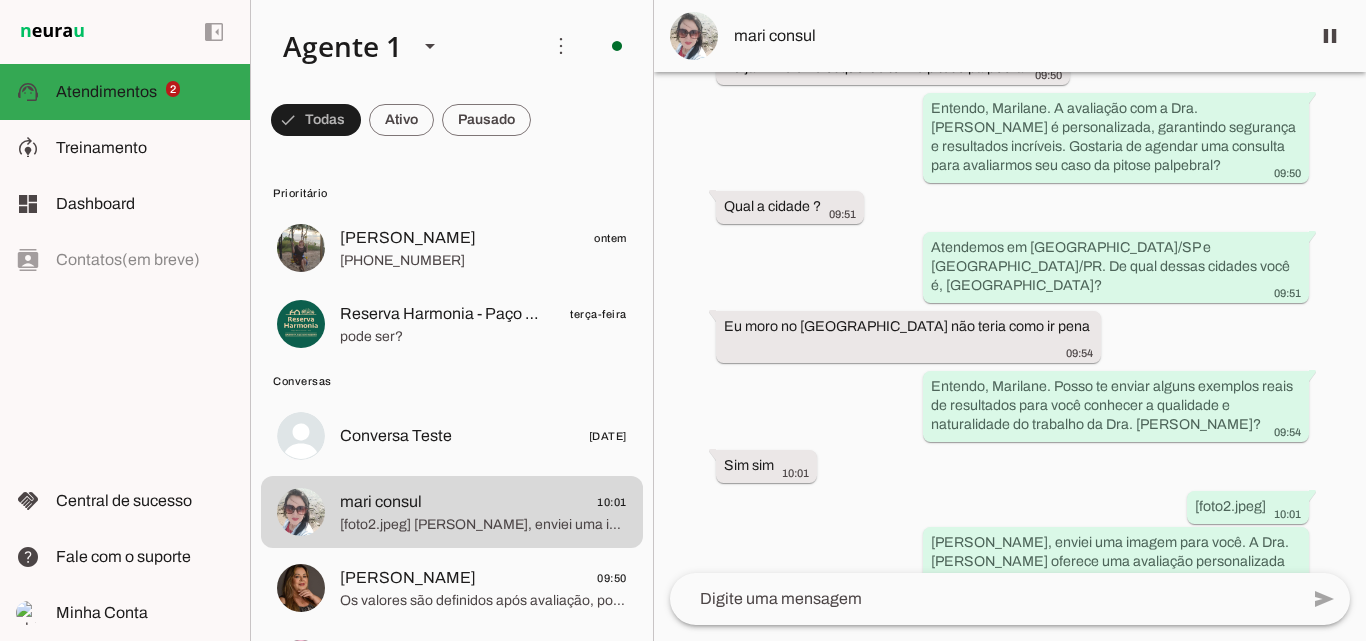 scroll, scrollTop: 567, scrollLeft: 0, axis: vertical 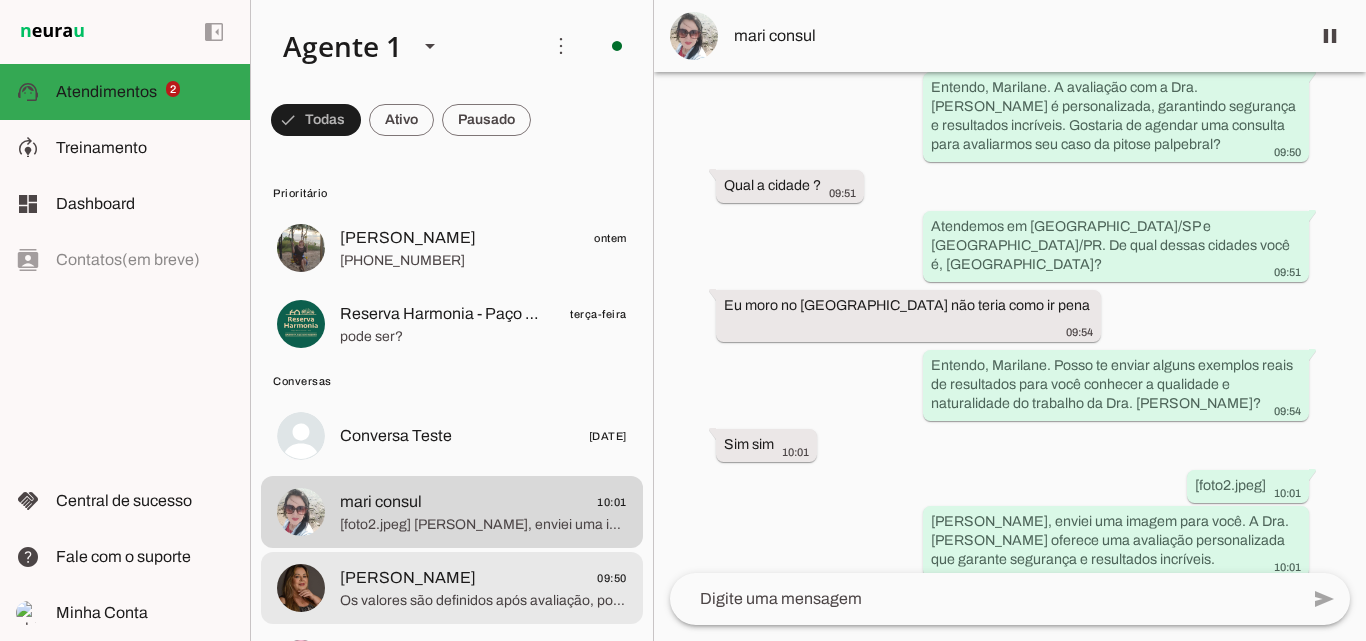 click on "Os valores são definidos após avaliação, pois cada caso é único e o atendimento é personalizado para que você tenha a melhor experiência. Qual procedimento você tem interesse?" 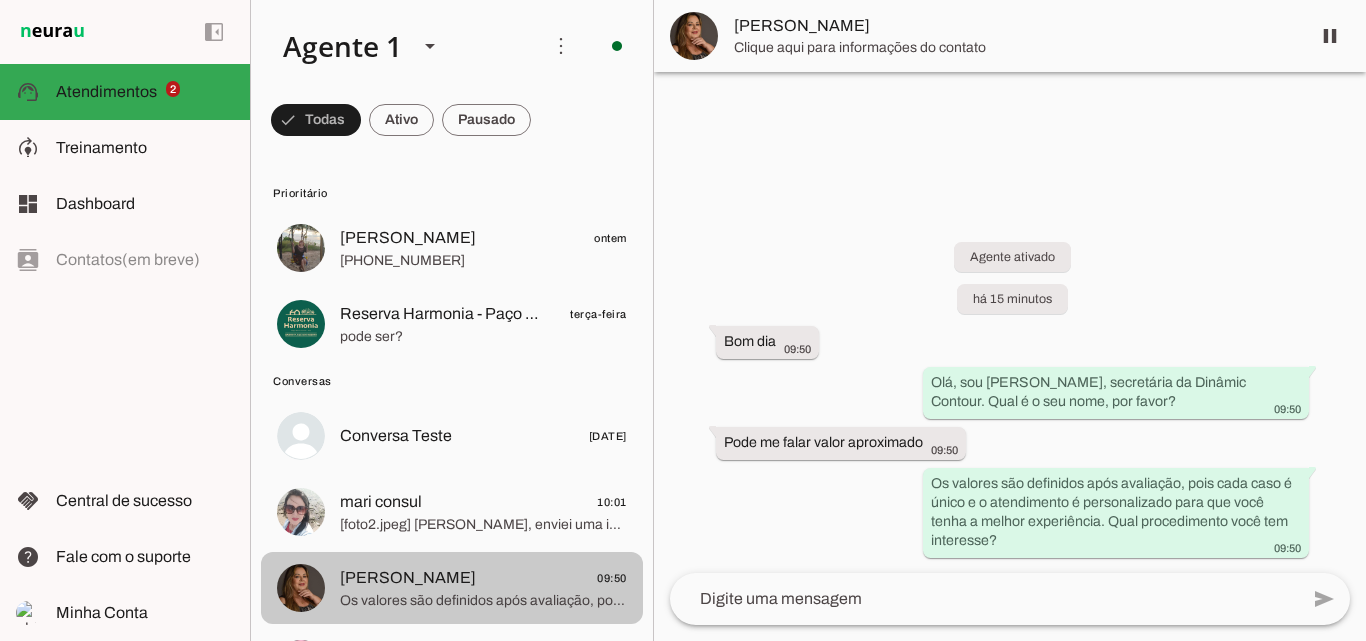 scroll, scrollTop: 0, scrollLeft: 0, axis: both 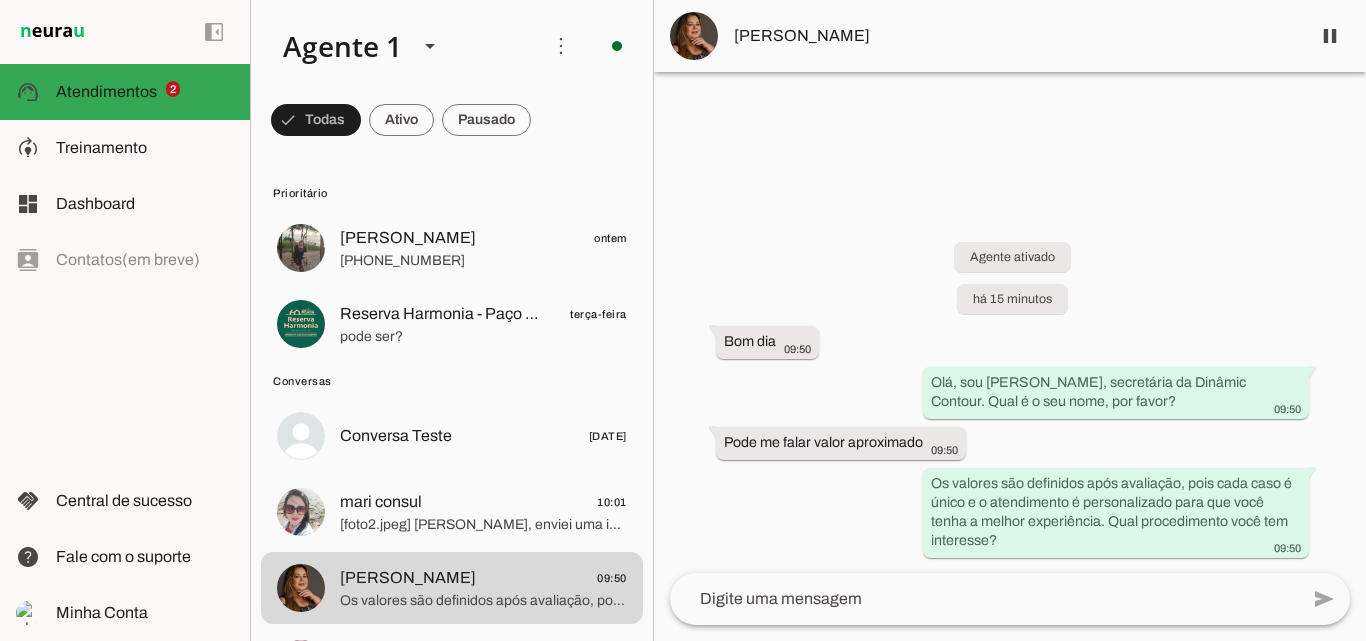 click on "[PERSON_NAME]" at bounding box center (1014, 36) 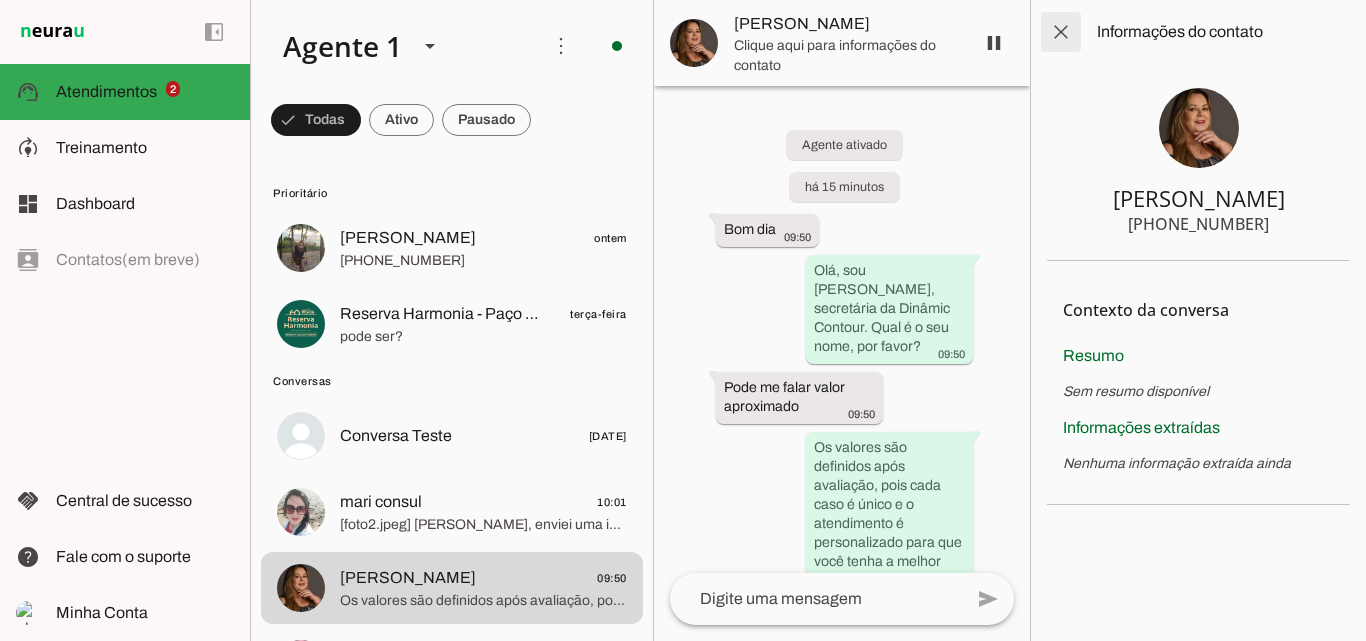 click at bounding box center (1061, 32) 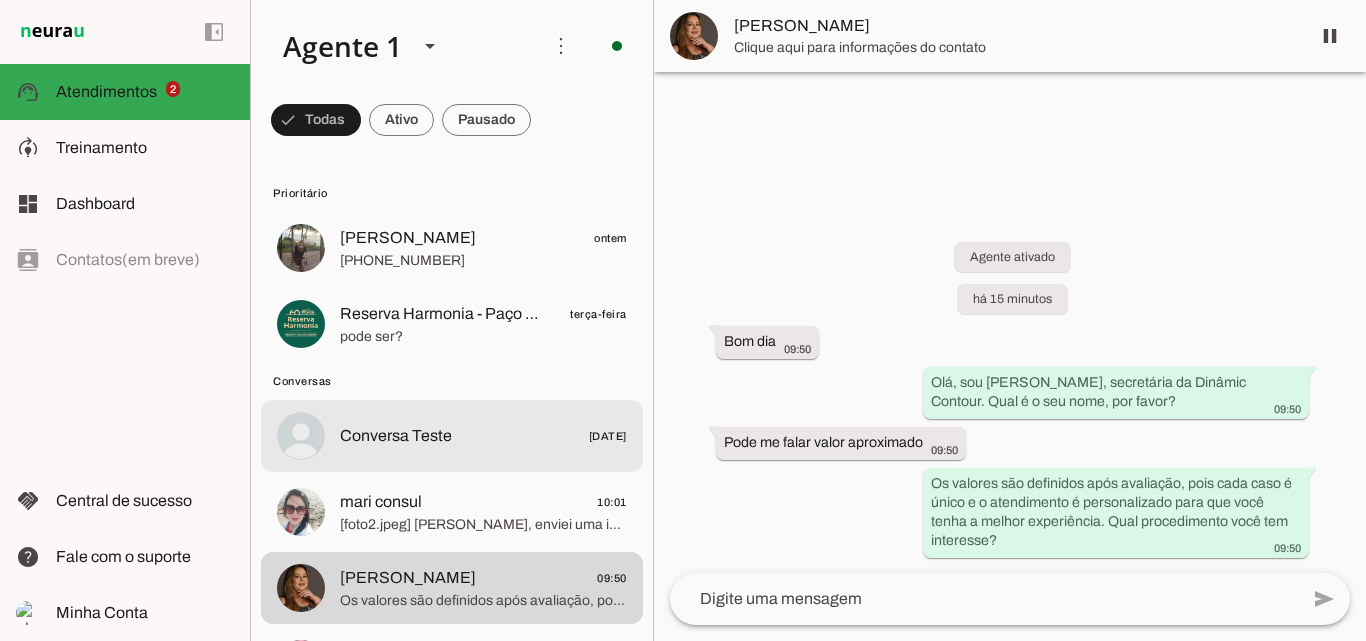 scroll, scrollTop: 333, scrollLeft: 0, axis: vertical 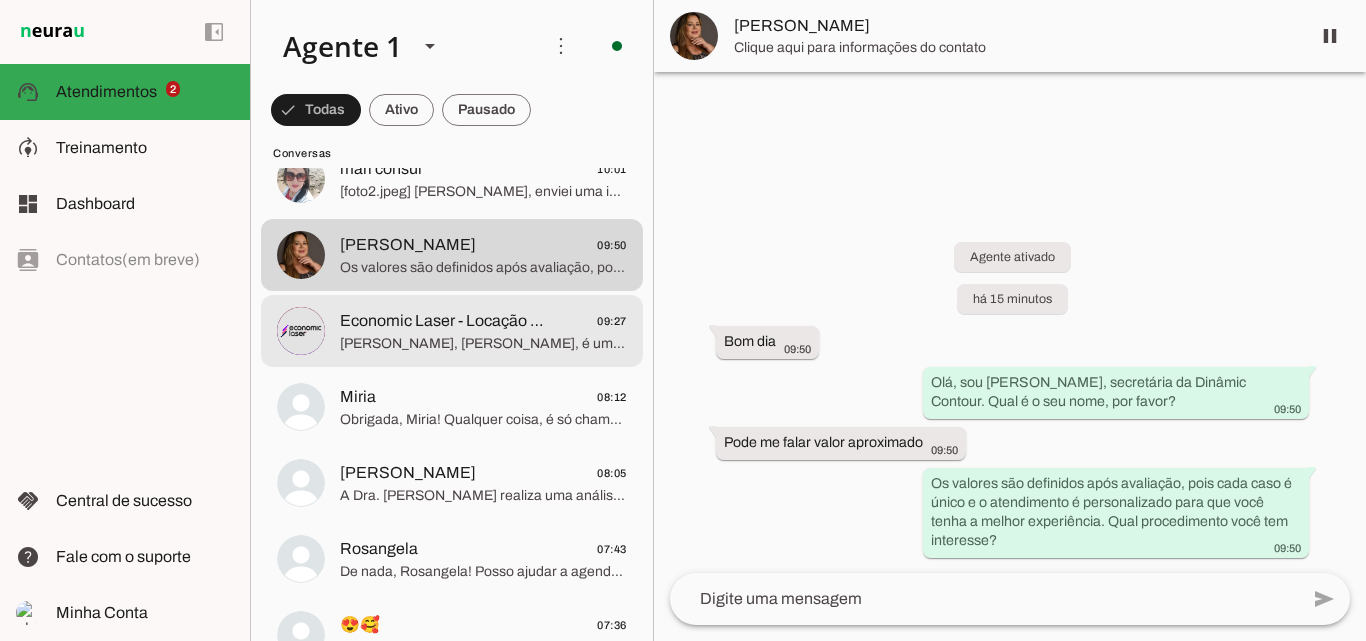 click on "[PERSON_NAME], [PERSON_NAME], é um prazer te conhecer! Como posso te ajudar a realizar seu sonho de beleza com o cuidado da Dra. [PERSON_NAME]?" 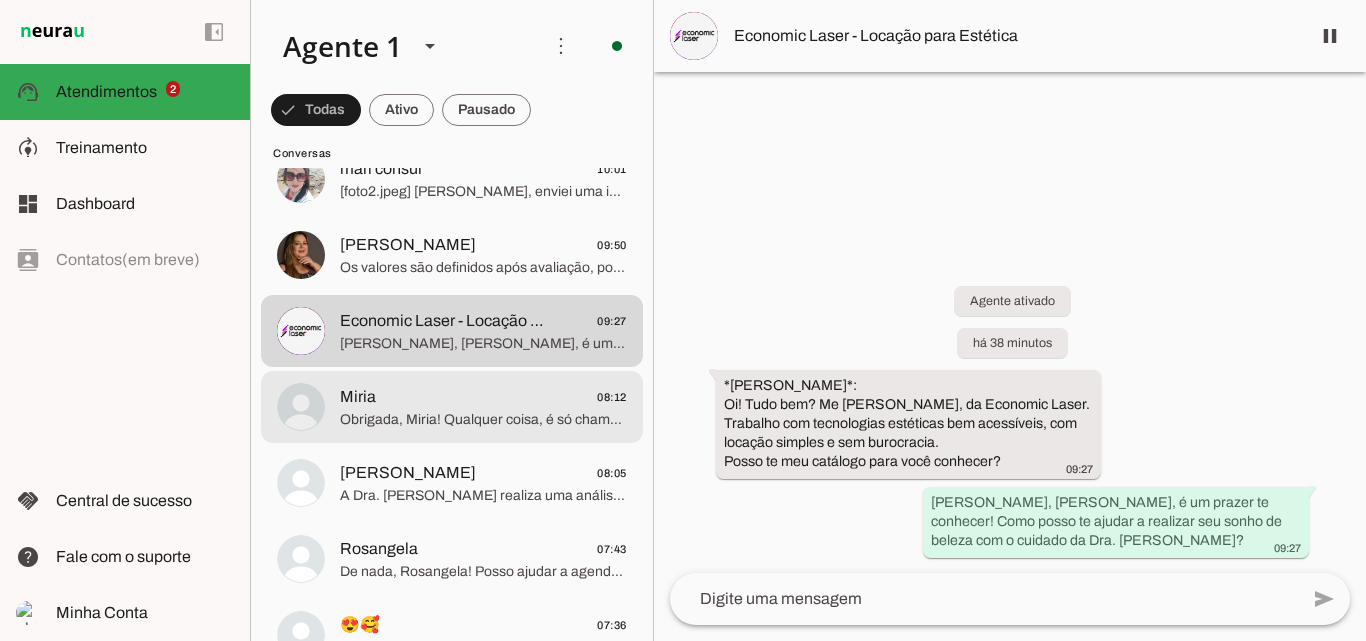click on "Miria
08:12" 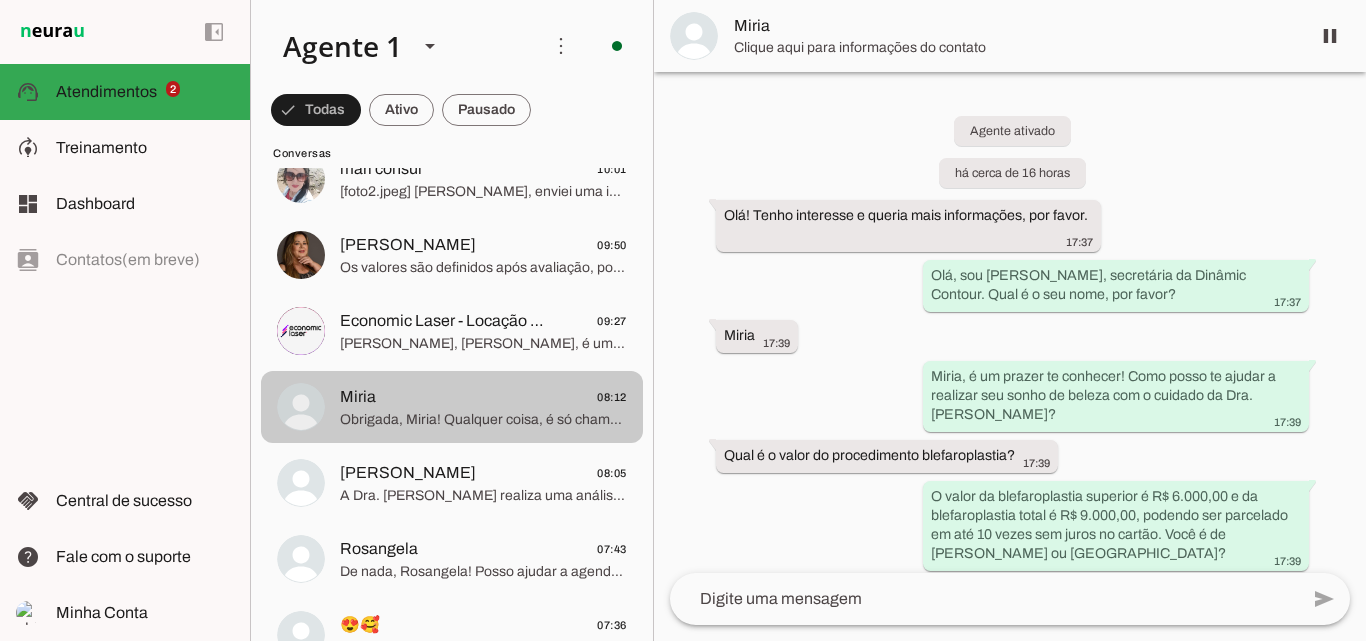 scroll, scrollTop: 708, scrollLeft: 0, axis: vertical 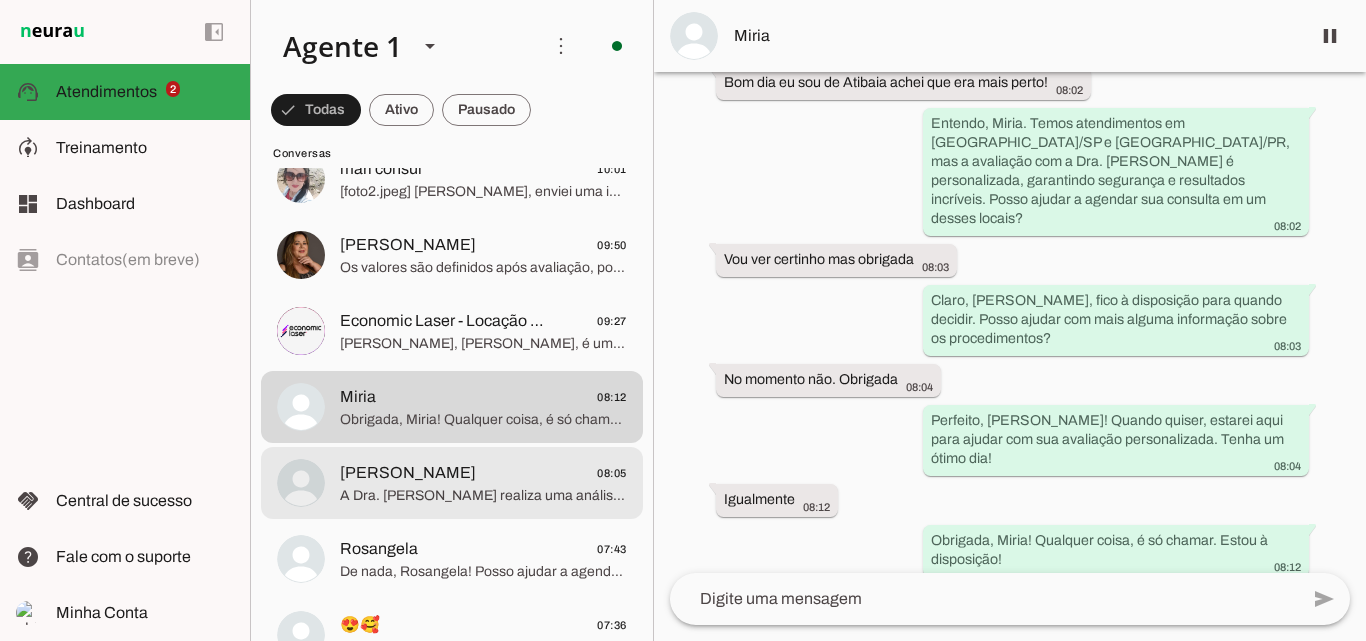 click on "A Dra. [PERSON_NAME] realiza uma análise detalhada do seu caso, entendendo suas necessidades e expectativas para criar um plano de tratamento único. Isso garante resultados naturais e a máxima segurança em cada etapa do procedimento." 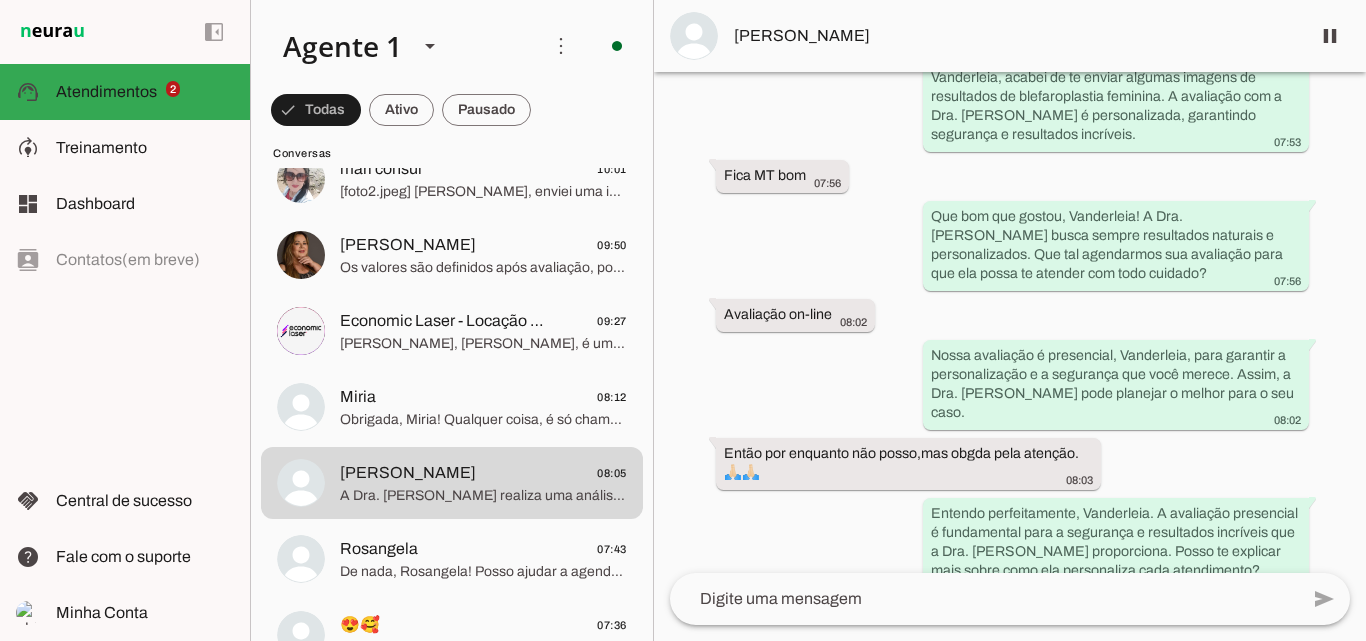 scroll, scrollTop: 1125, scrollLeft: 0, axis: vertical 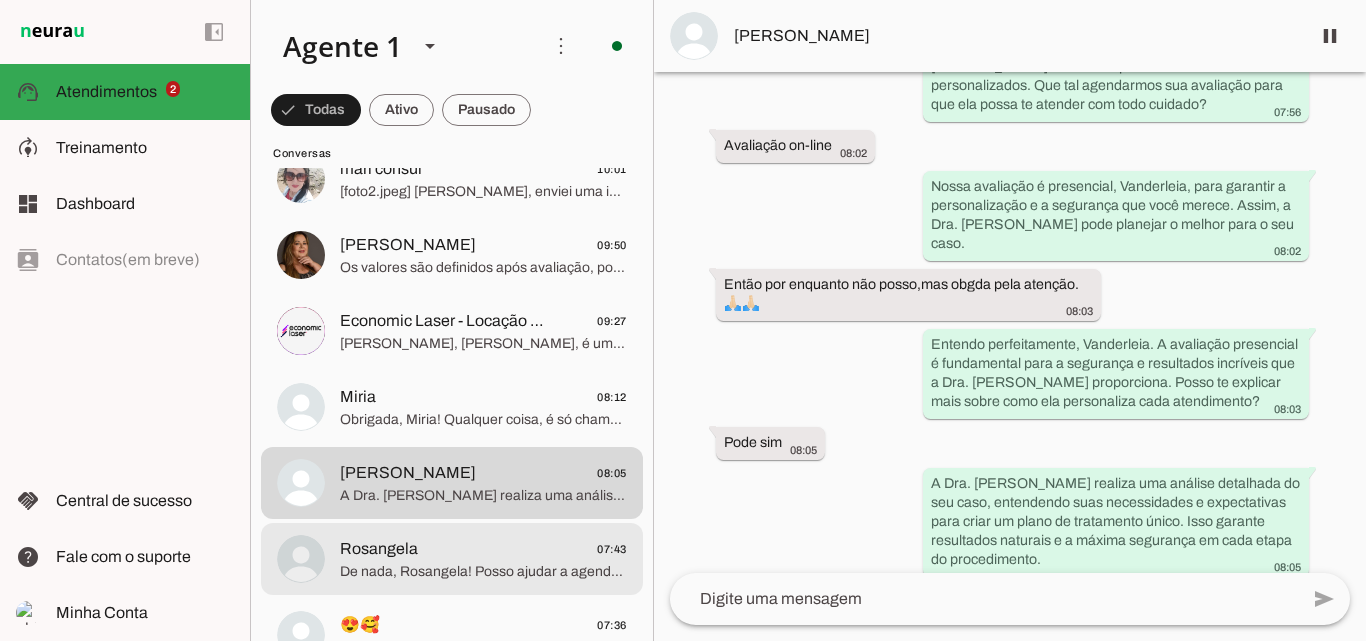 click on "De nada, Rosangela! Posso ajudar a agendar sua avaliação com a Dra. [PERSON_NAME] para um cuidado personalizado e seguro?" 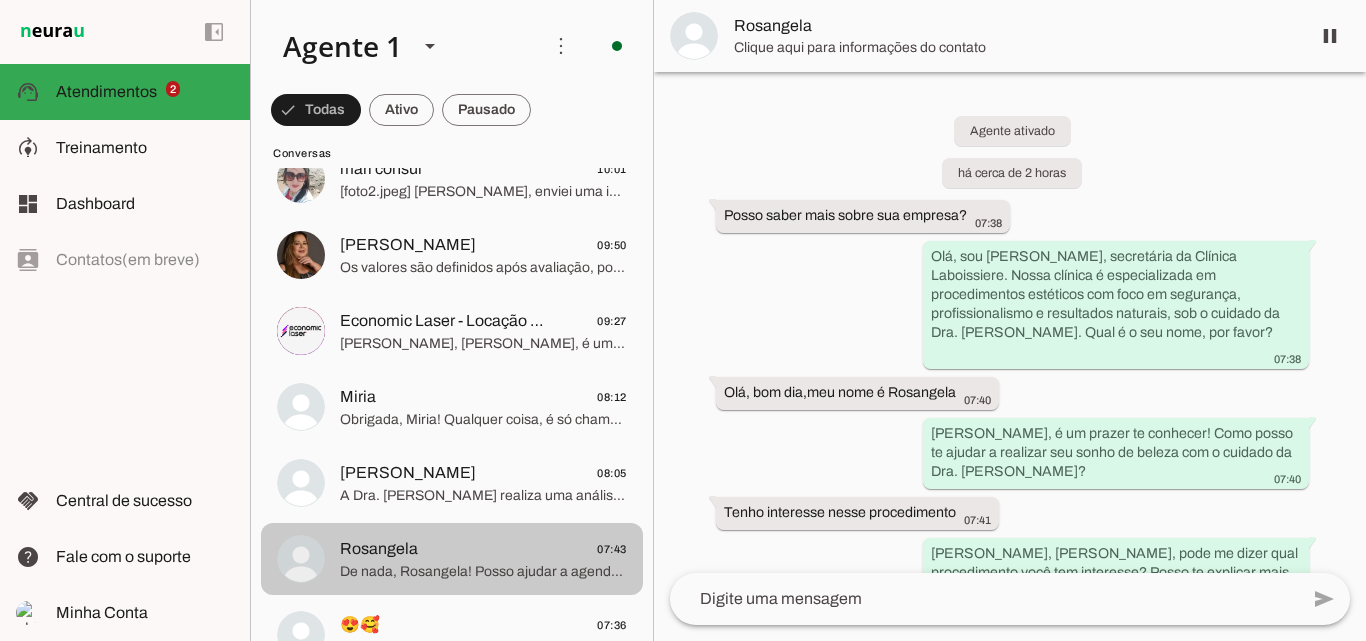 scroll, scrollTop: 291, scrollLeft: 0, axis: vertical 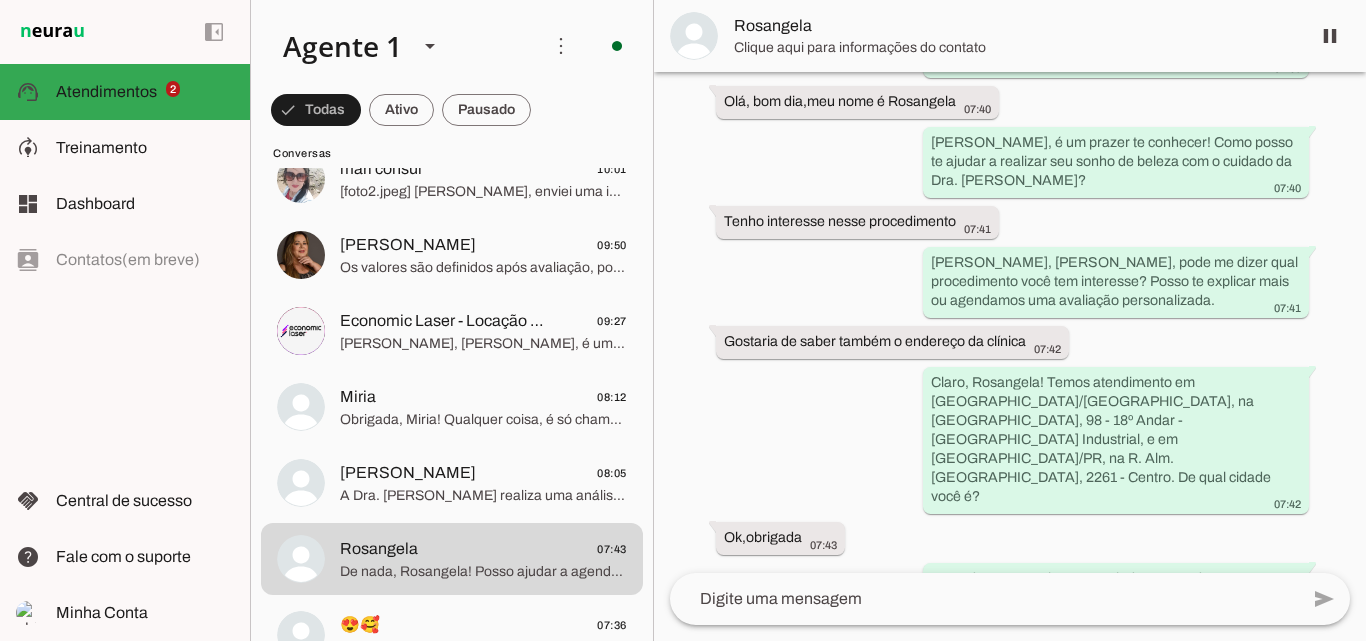 click on "Clique aqui para informações do contato" at bounding box center (1014, 48) 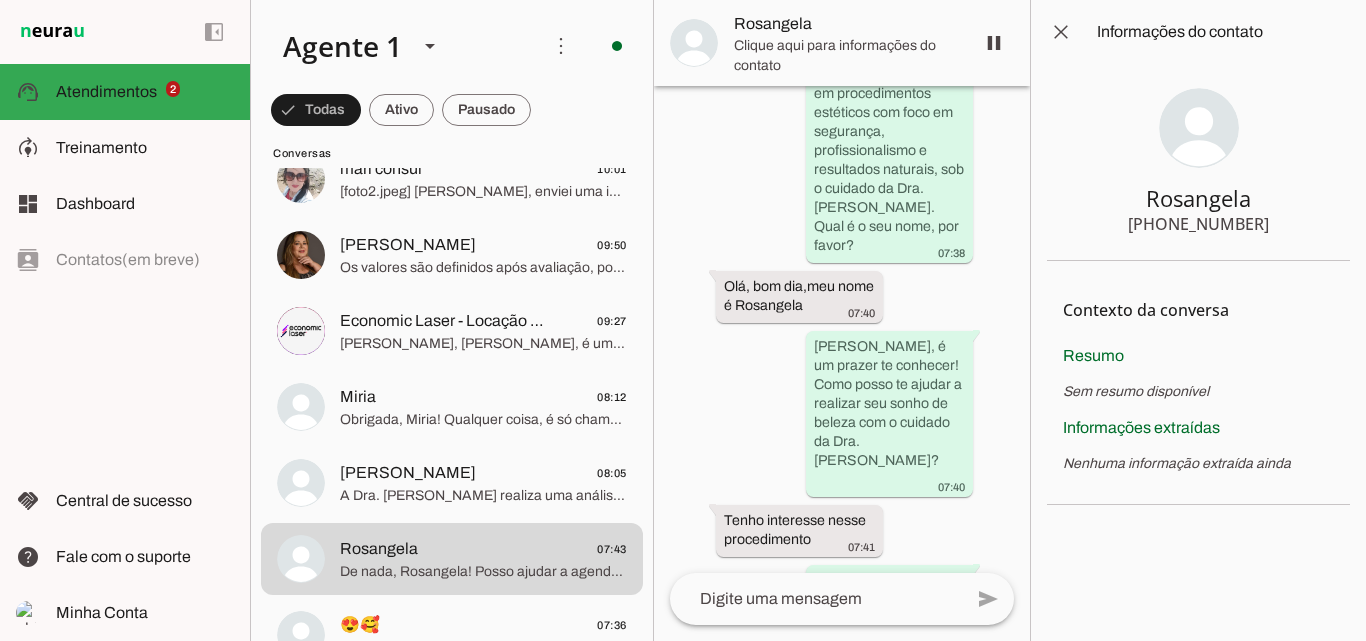scroll, scrollTop: 918, scrollLeft: 0, axis: vertical 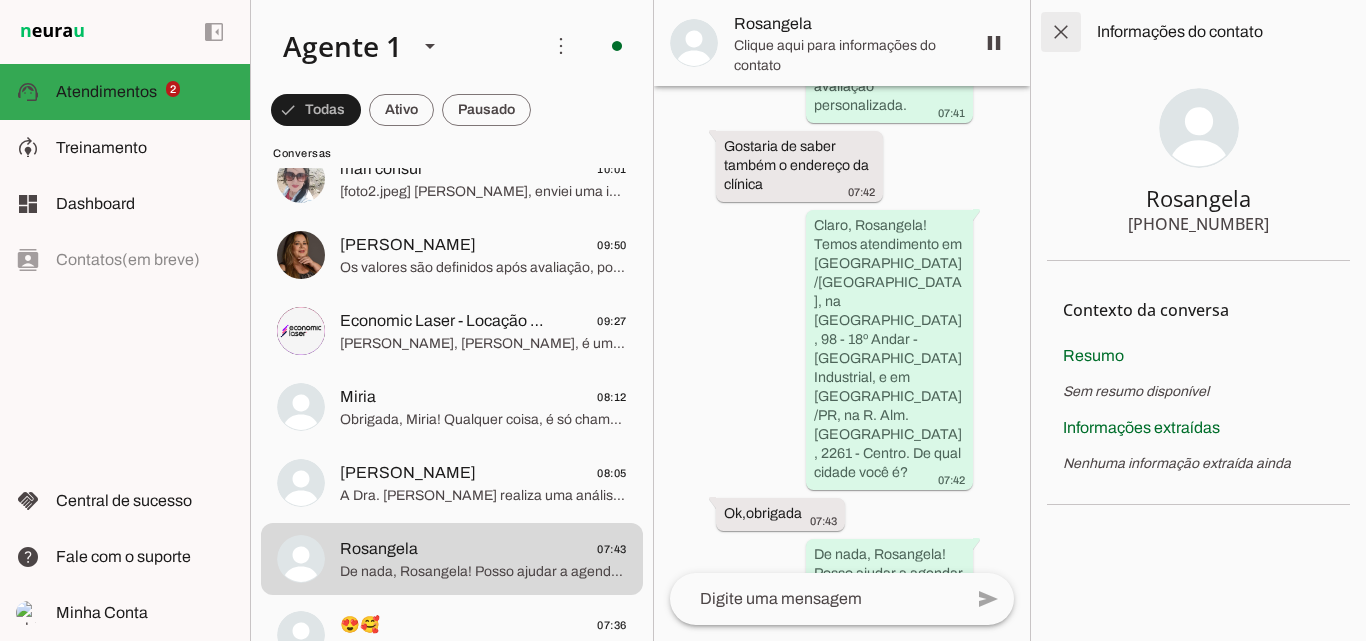 click at bounding box center [1061, 32] 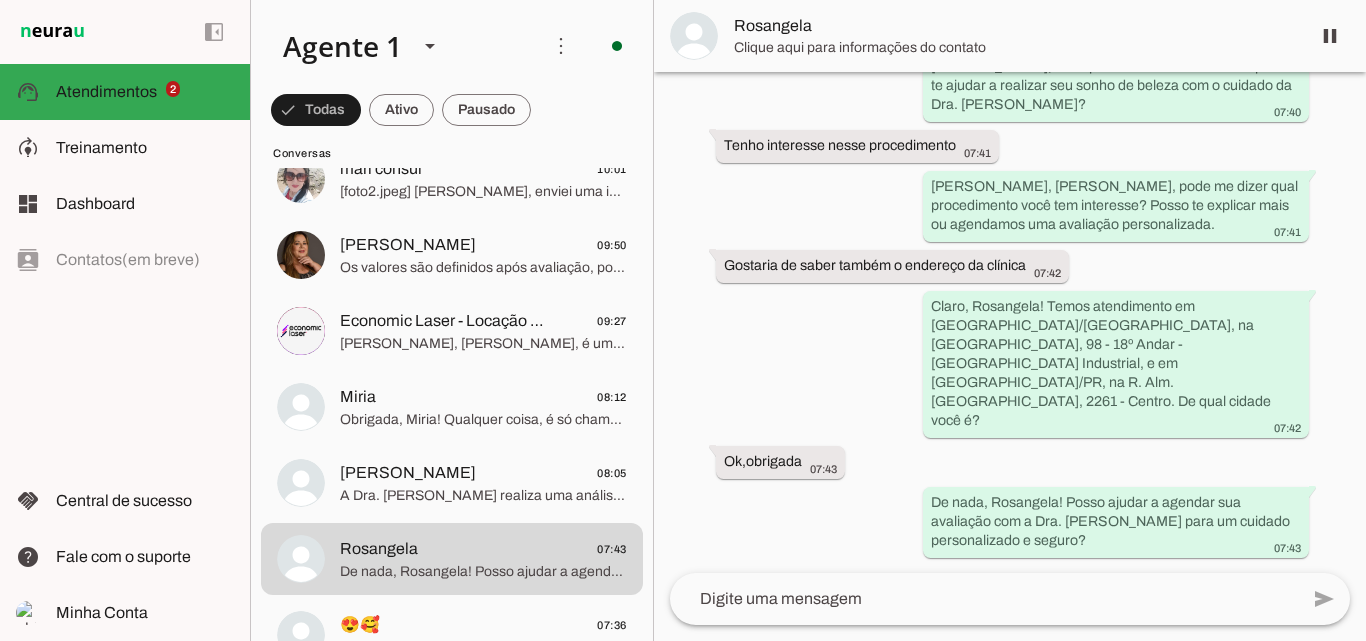 scroll, scrollTop: 291, scrollLeft: 0, axis: vertical 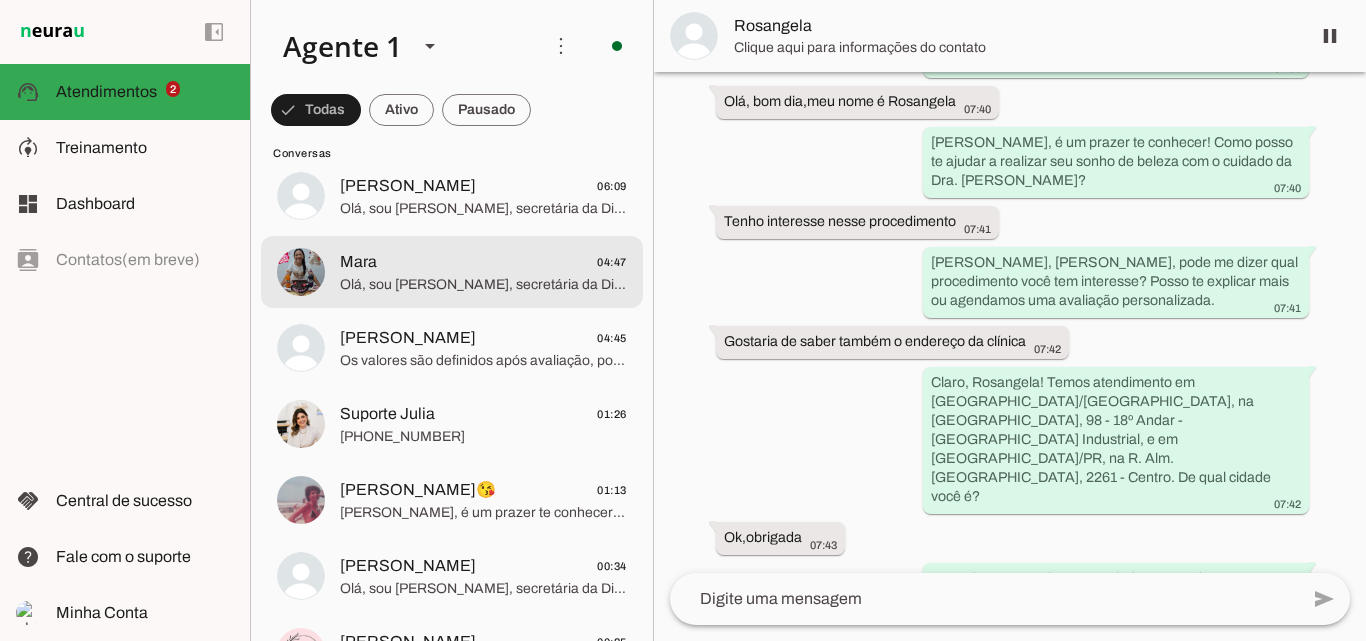 click on "Olá, sou [PERSON_NAME], secretária da Dinâmic Contour. Qual é o seu nome, por favor?" 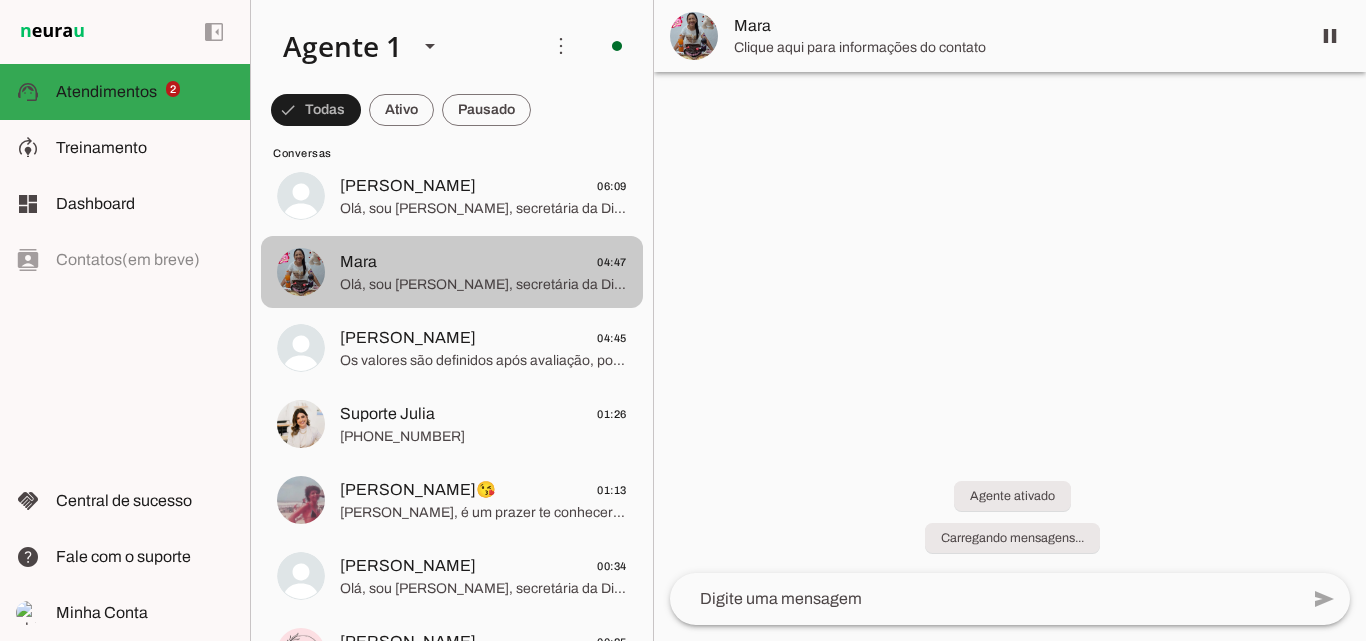 scroll, scrollTop: 0, scrollLeft: 0, axis: both 